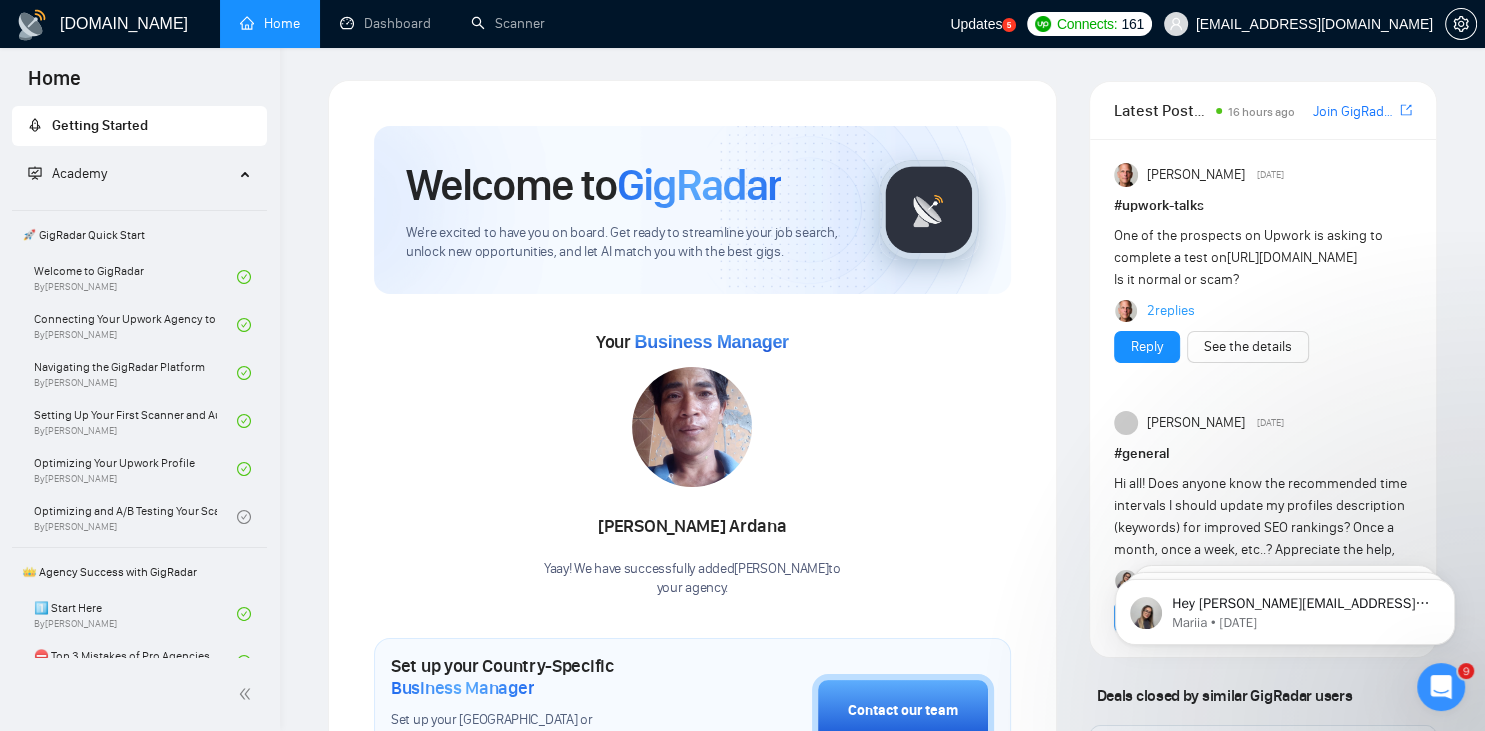 scroll, scrollTop: 0, scrollLeft: 0, axis: both 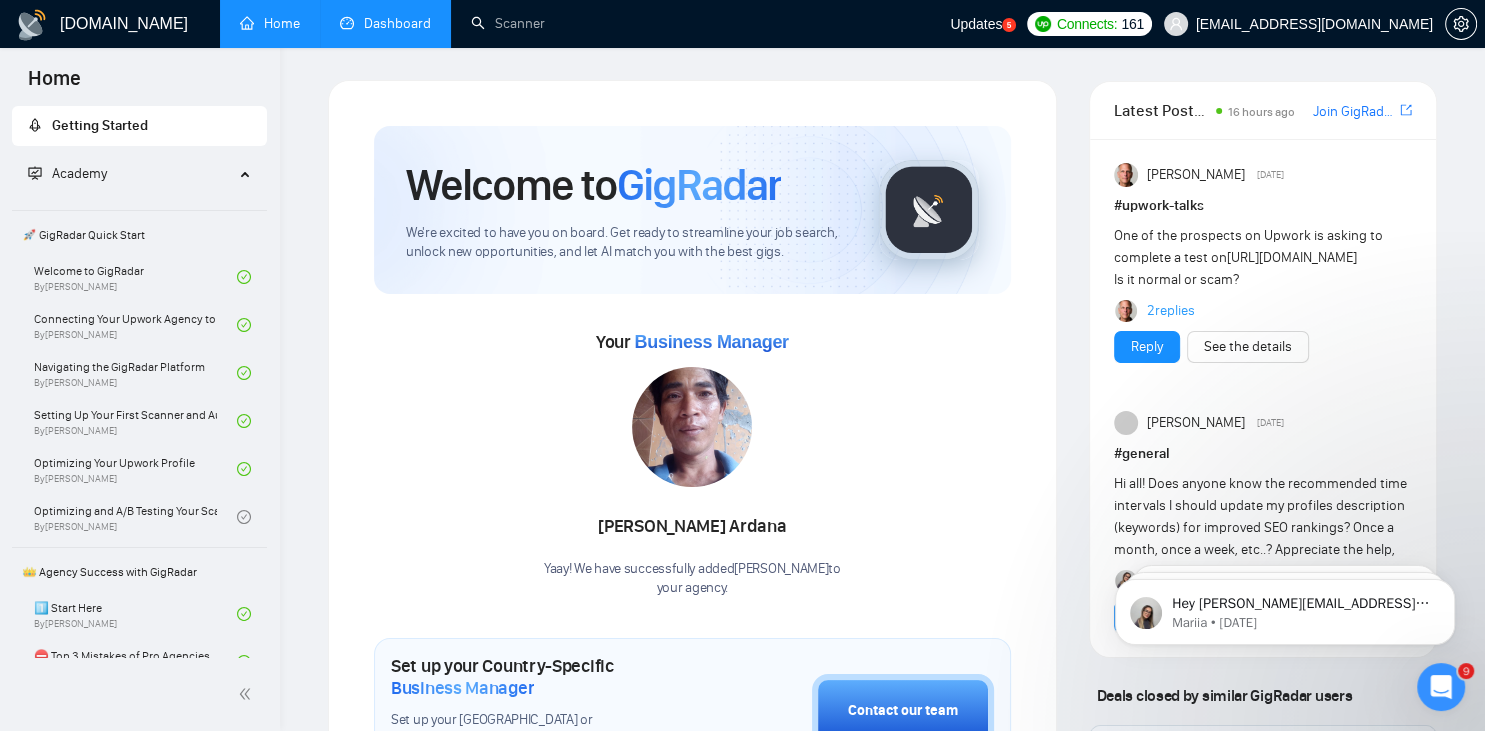 click on "Dashboard" at bounding box center [385, 23] 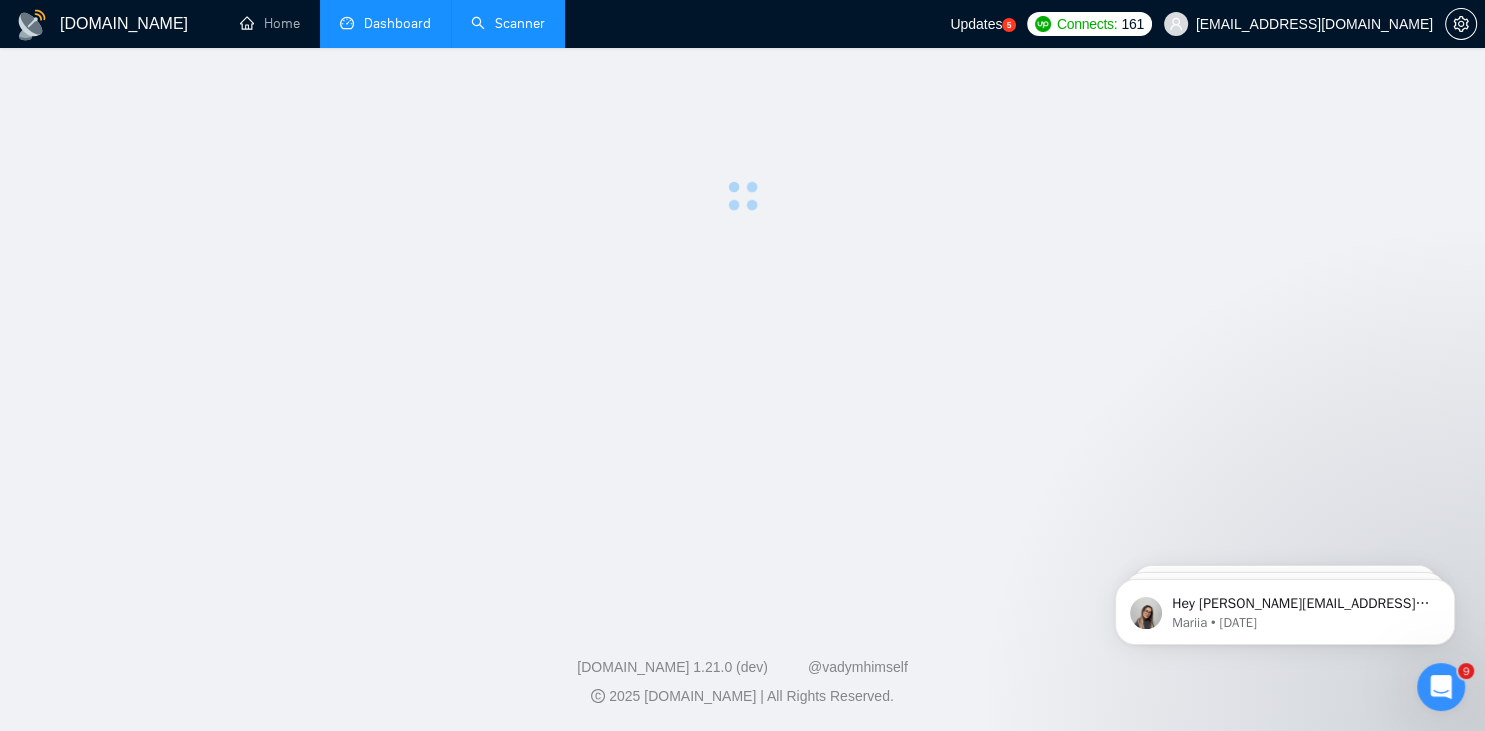 click on "Scanner" at bounding box center [508, 23] 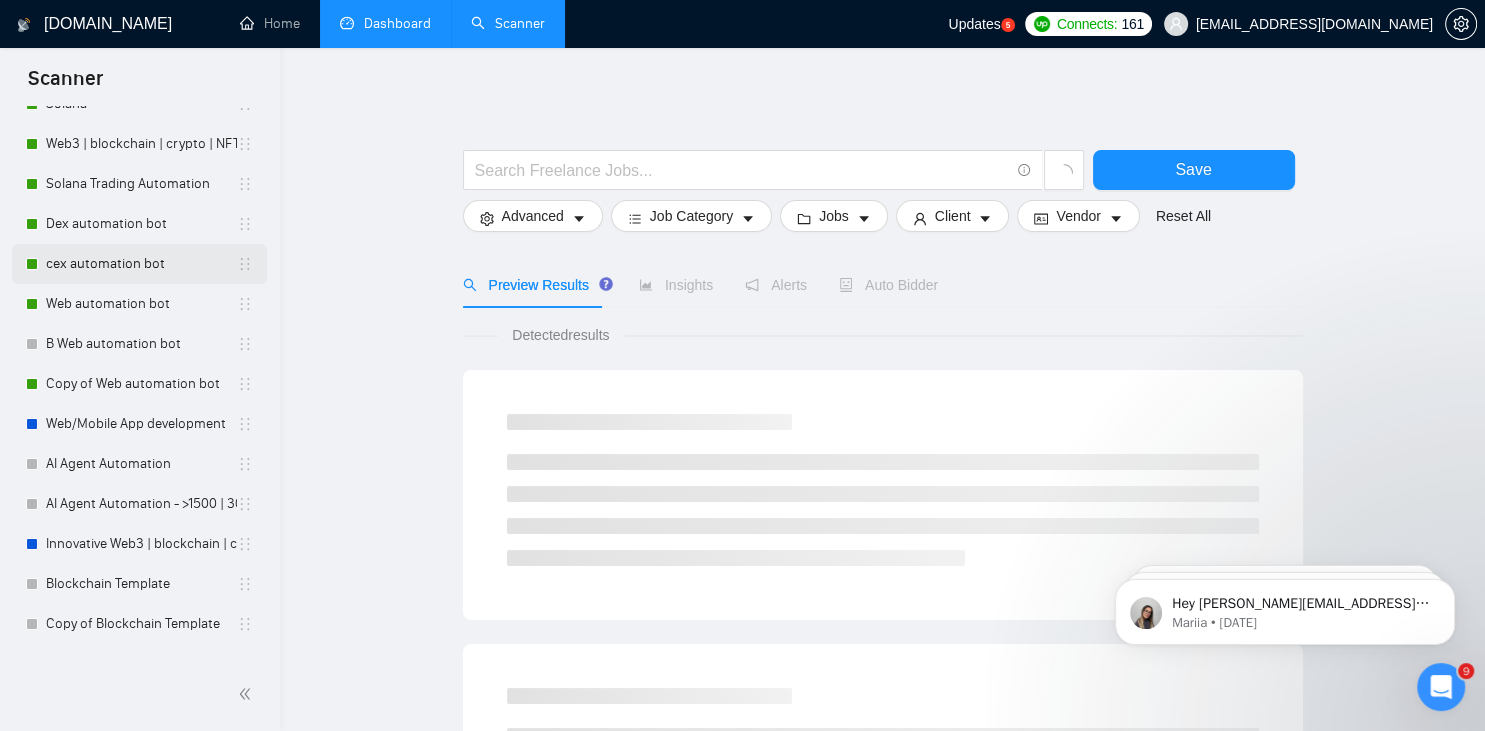 scroll, scrollTop: 196, scrollLeft: 0, axis: vertical 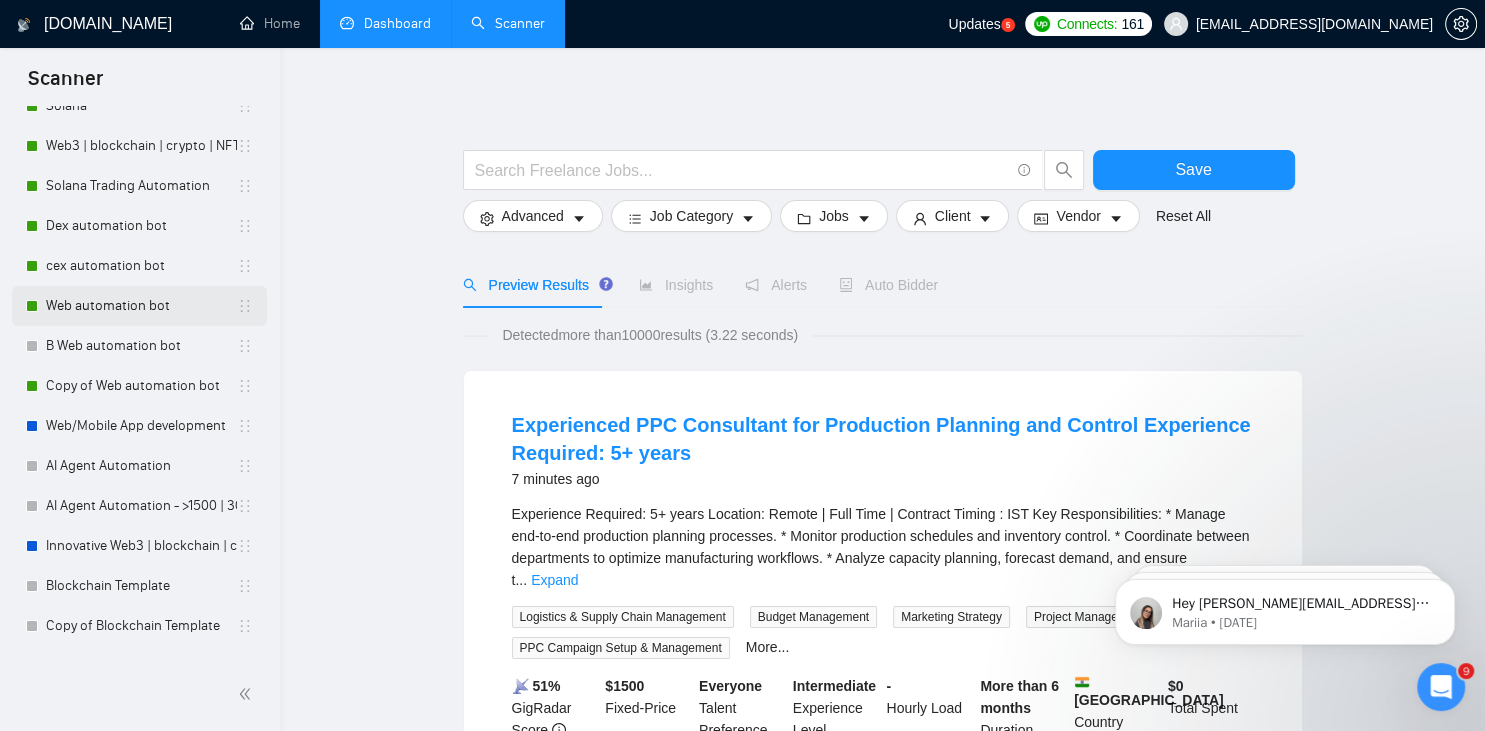 click on "Web automation bot" at bounding box center [141, 306] 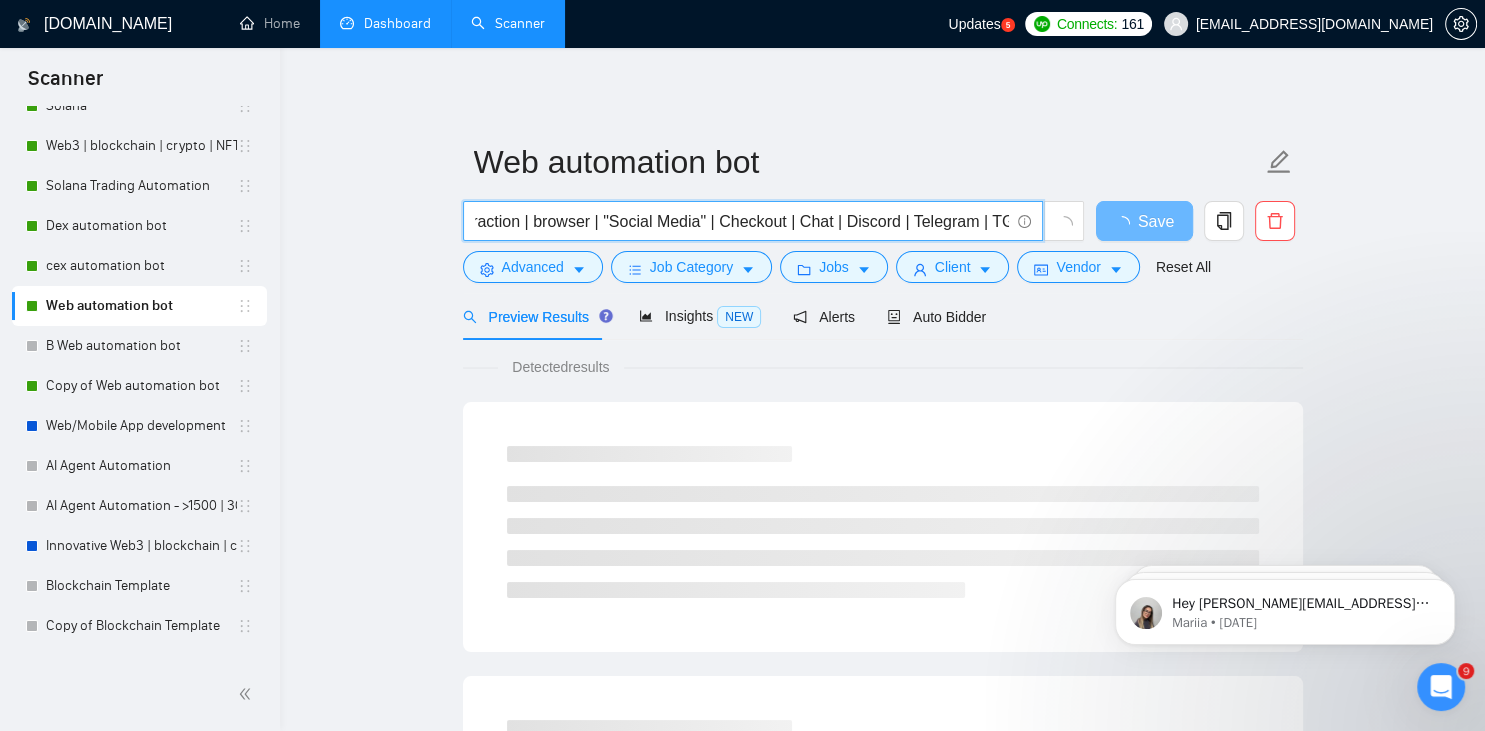 scroll, scrollTop: 0, scrollLeft: 408, axis: horizontal 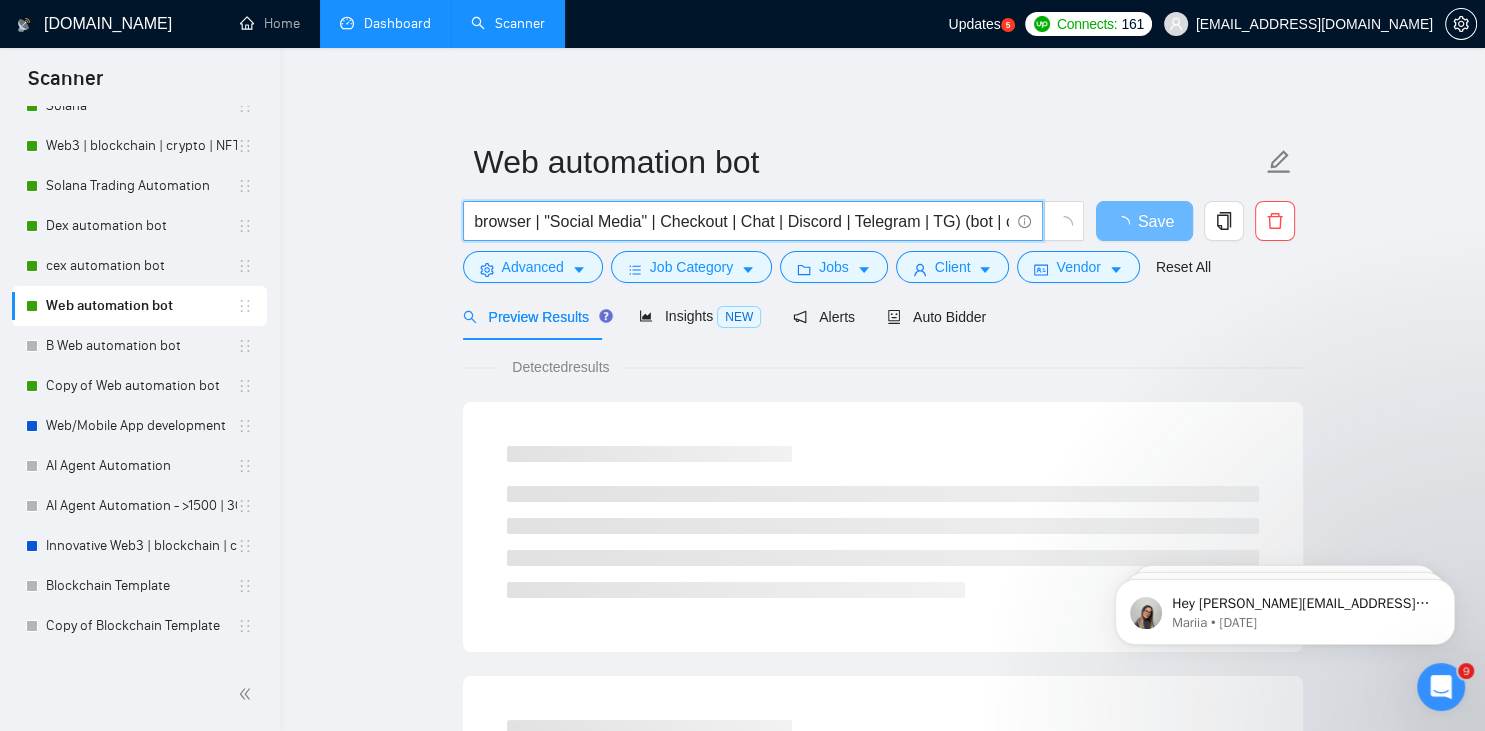 drag, startPoint x: 475, startPoint y: 220, endPoint x: 1026, endPoint y: 216, distance: 551.0145 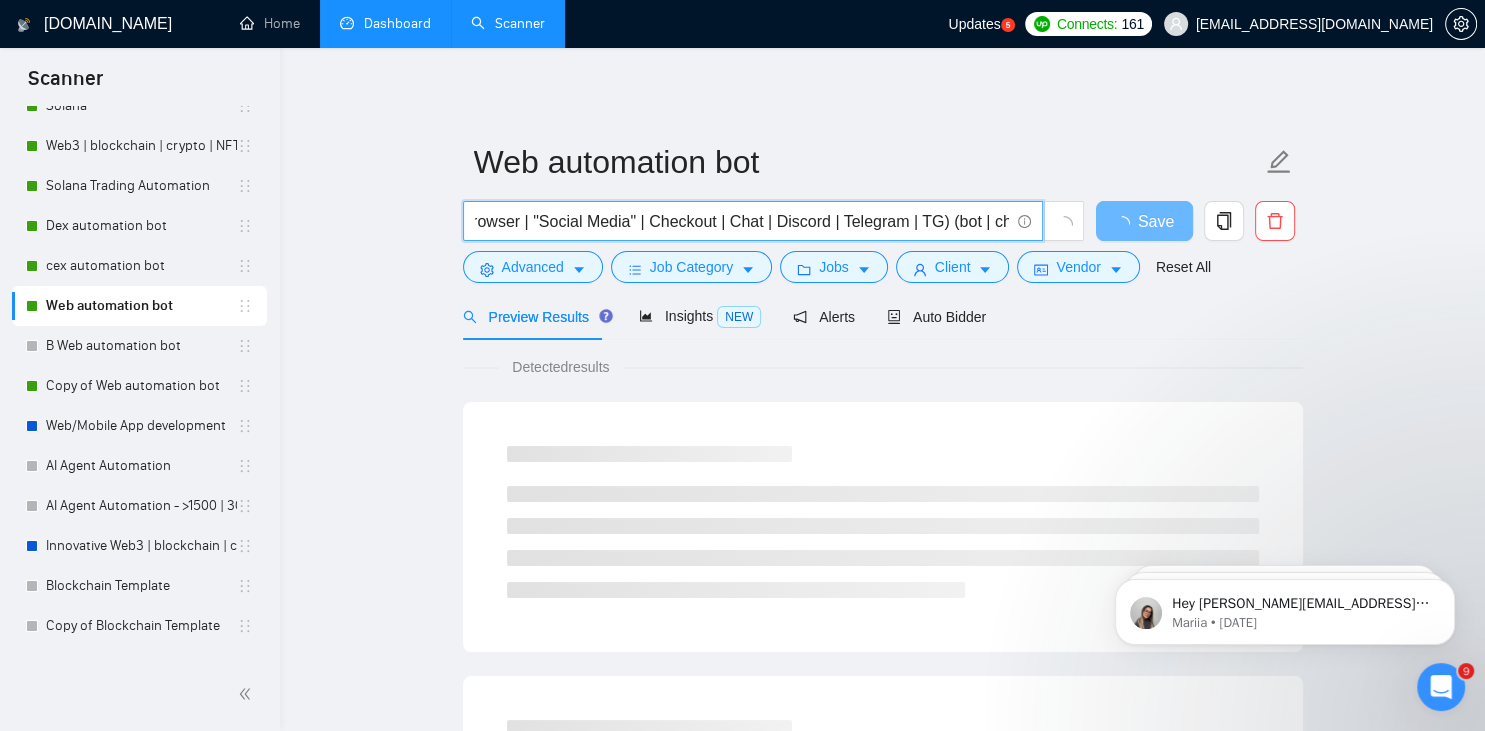 click on "(Scraper | Scraping | data | Scrap | Extract | Extraction | browser | "Social Media" | Checkout | Chat | Discord | Telegram | TG) (bot | chatbot | automation | scripting | script | automated | tool) | RPA | | "Automation Specialist"" at bounding box center (742, 221) 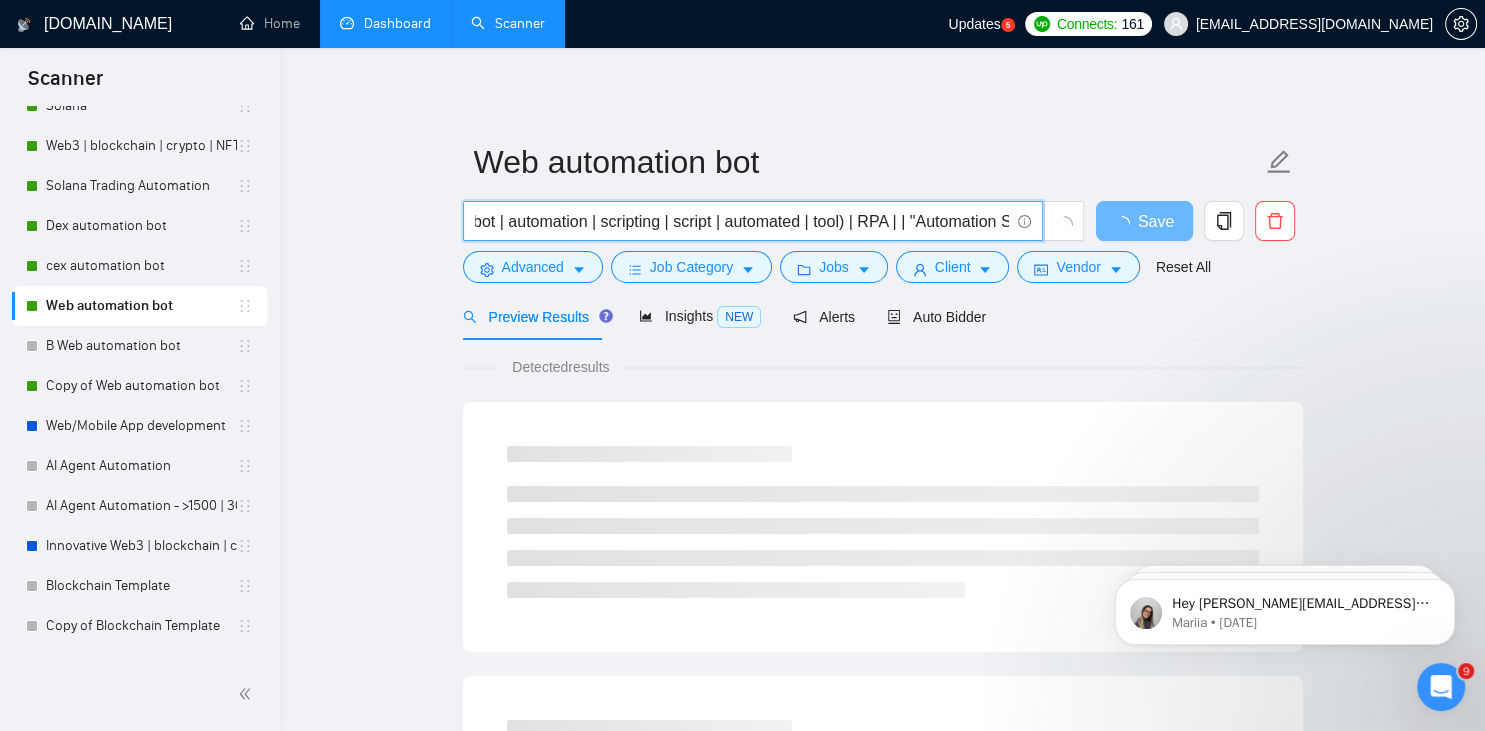 scroll, scrollTop: 0, scrollLeft: 1004, axis: horizontal 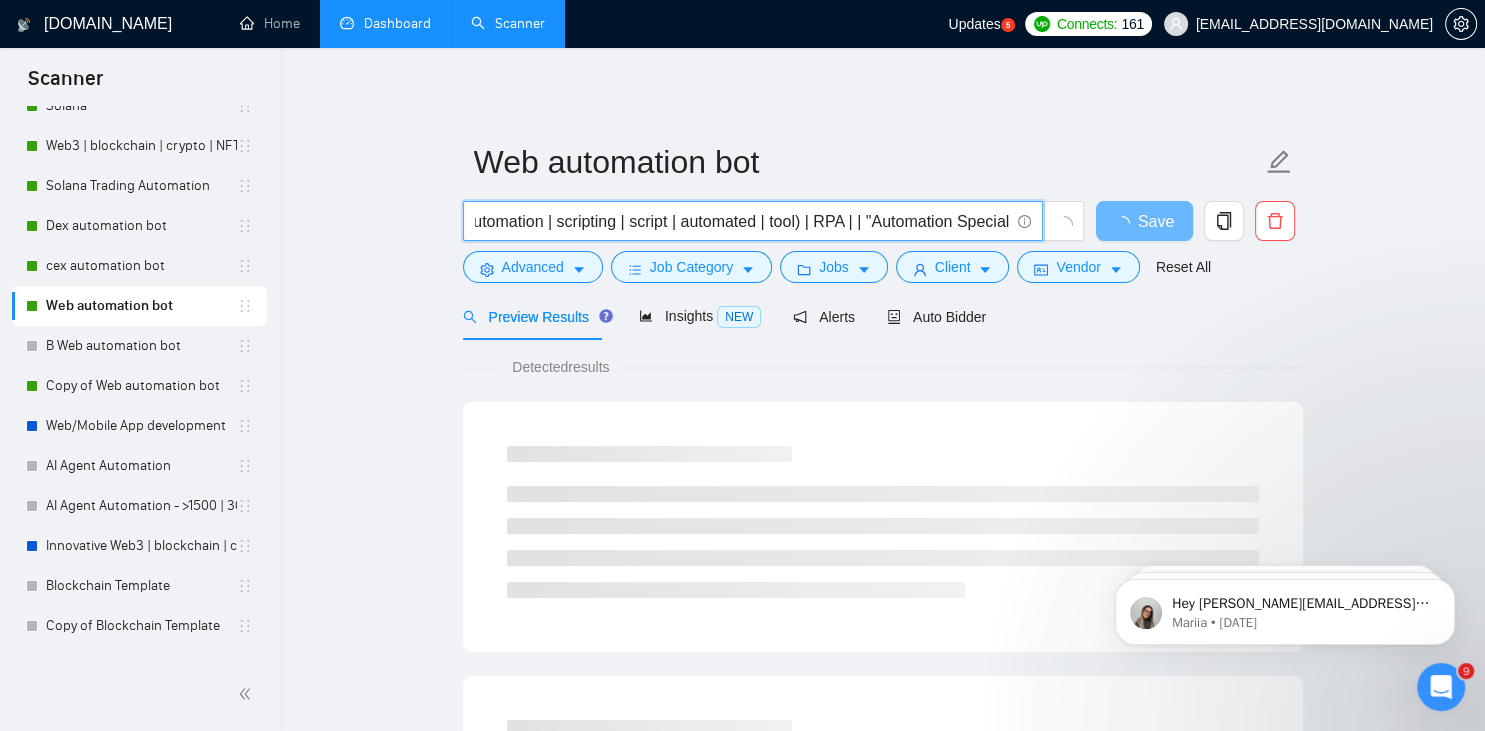 drag, startPoint x: 769, startPoint y: 223, endPoint x: 1072, endPoint y: 242, distance: 303.59512 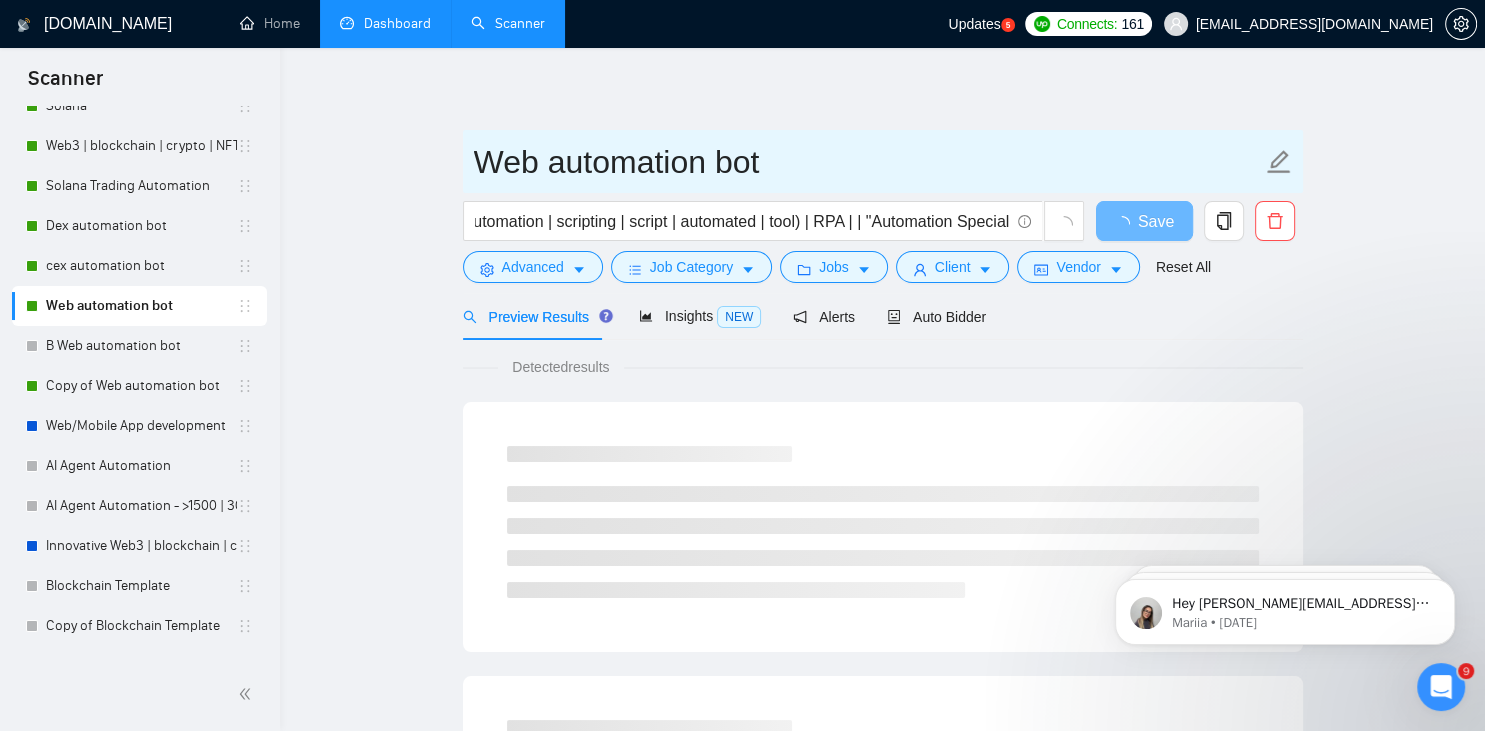click on "Web automation bot" at bounding box center [868, 162] 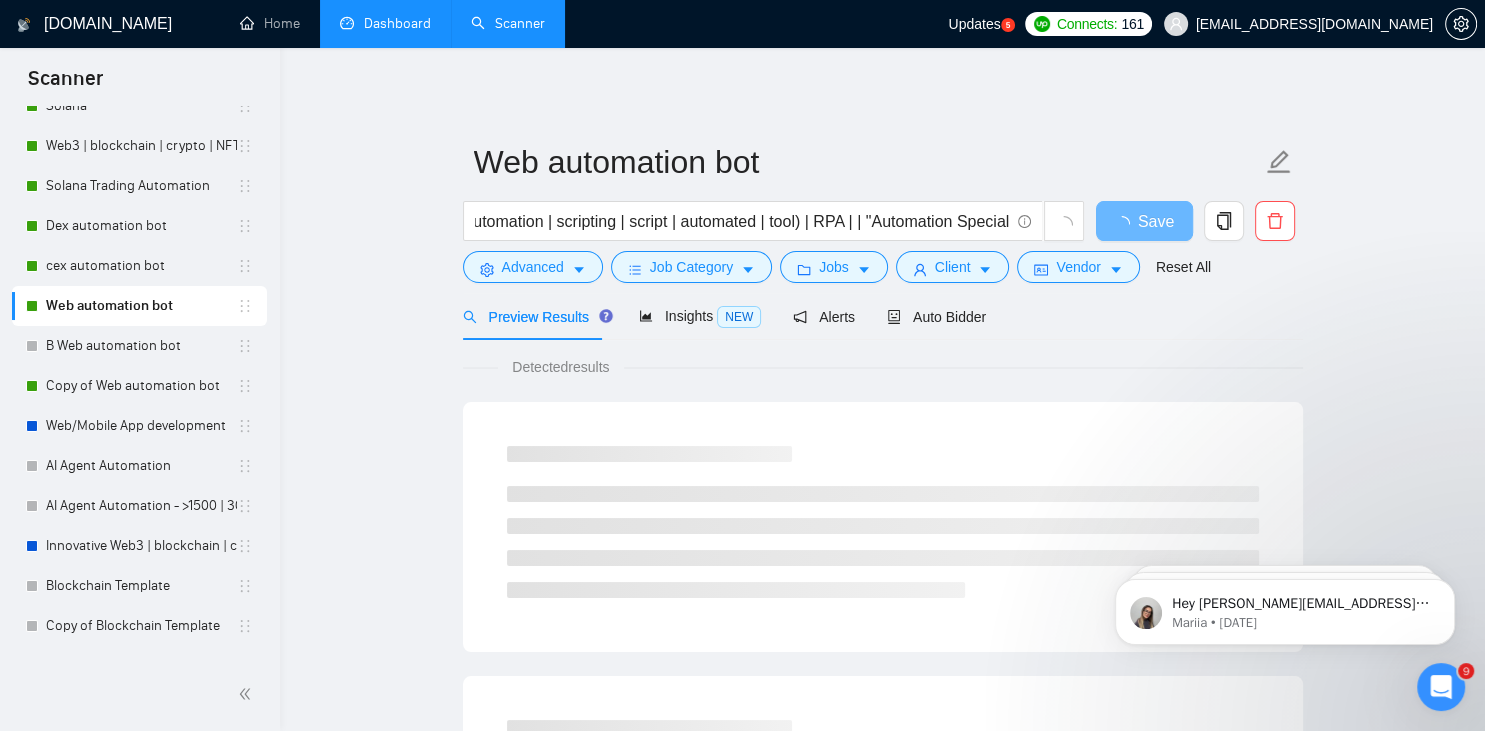 click on "Web automation bot (Scraper | Scraping | data | Scrap | Extract | Extraction | browser | "Social Media" | Checkout | Chat | Discord | Telegram | TG) (bot | chatbot | automation | scripting | script | automated | tool) | RPA | | "Automation Specialist" Save Advanced   Job Category   Jobs   Client   Vendor   Reset All Preview Results Insights NEW Alerts Auto Bidder Detected   results" at bounding box center (882, 914) 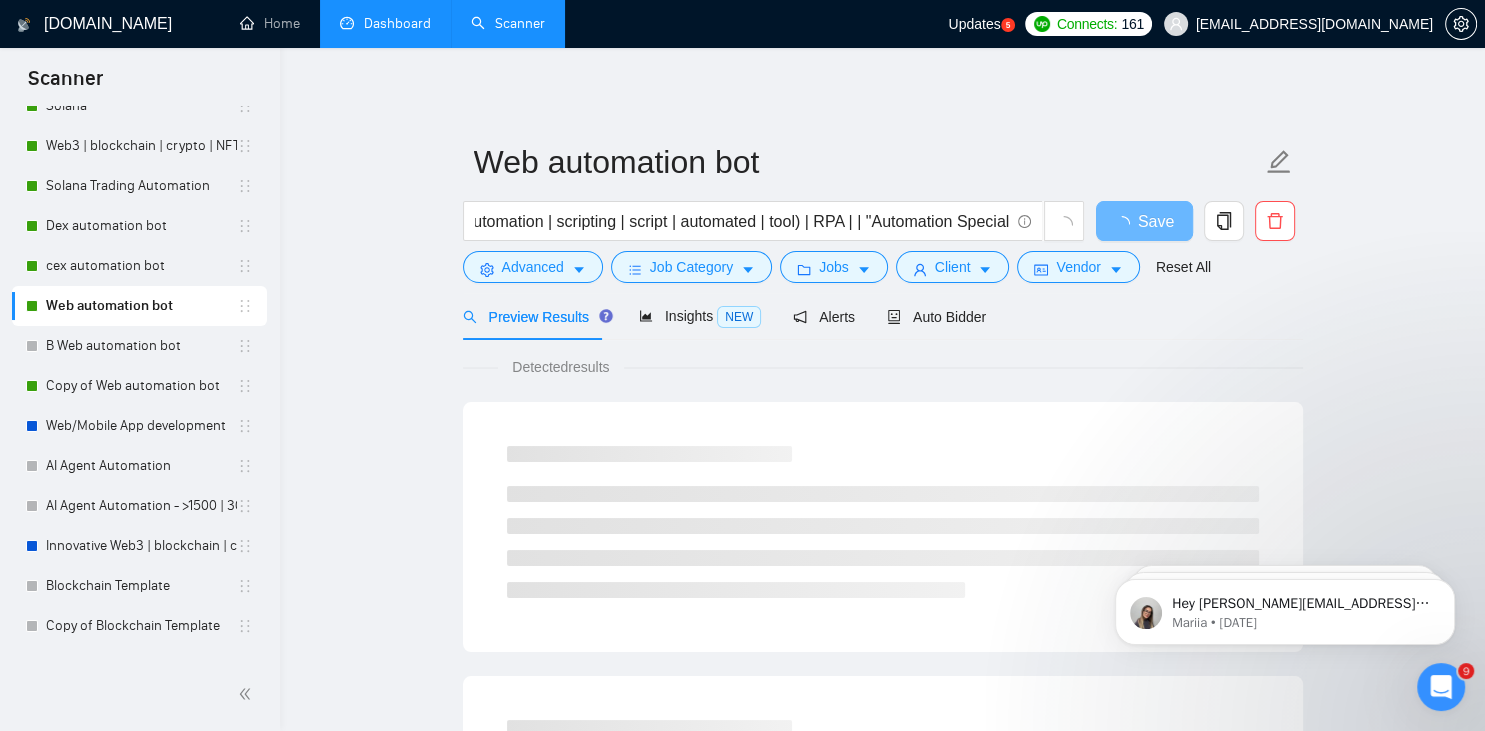 click on "Web automation bot (Scraper | Scraping | data | Scrap | Extract | Extraction | browser | "Social Media" | Checkout | Chat | Discord | Telegram | TG) (bot | chatbot | automation | scripting | script | automated | tool) | RPA | | "Automation Specialist" Save Advanced   Job Category   Jobs   Client   Vendor   Reset All Preview Results Insights NEW Alerts Auto Bidder Detected   results" at bounding box center [883, 914] 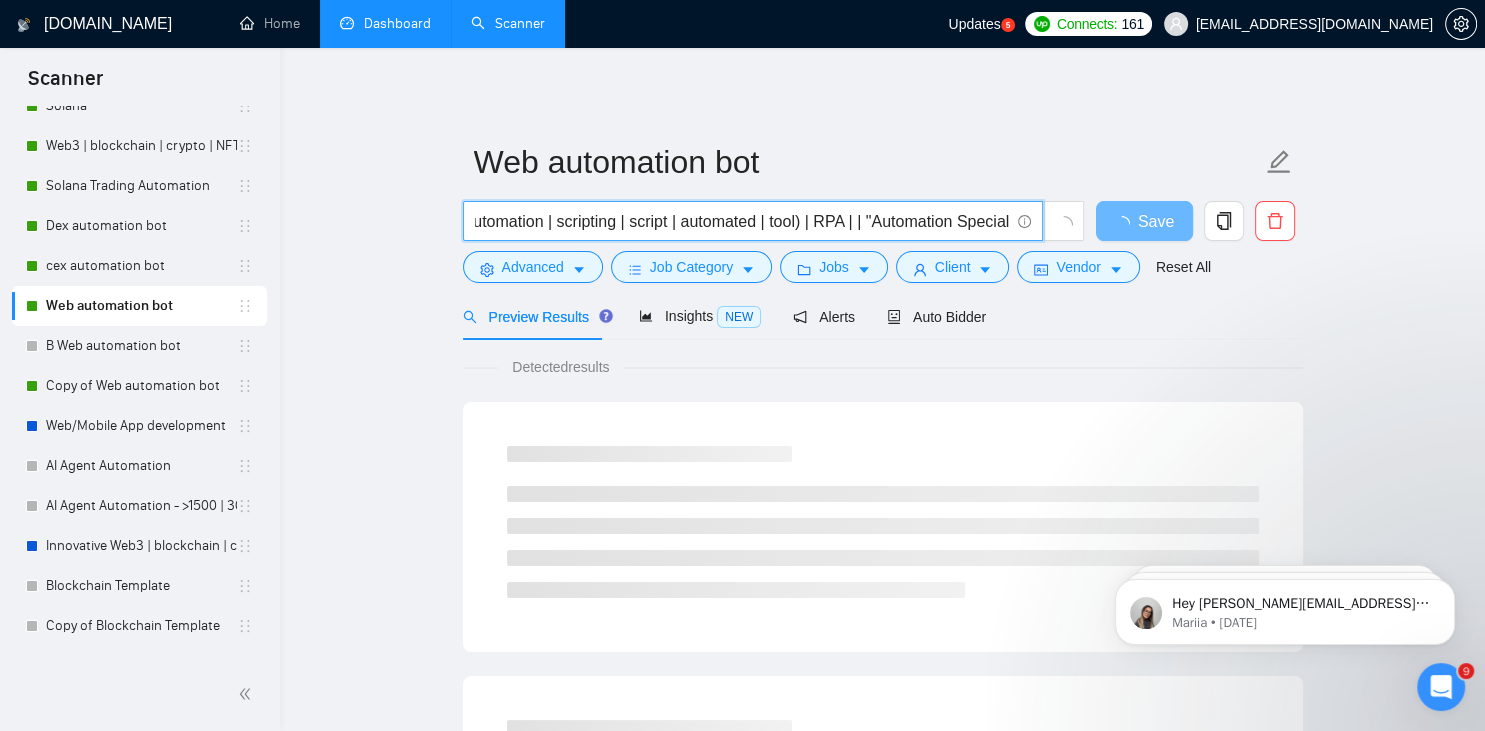 click on "(Scraper | Scraping | data | Scrap | Extract | Extraction | browser | "Social Media" | Checkout | Chat | Discord | Telegram | TG) (bot | chatbot | automation | scripting | script | automated | tool) | RPA | | "Automation Specialist"" at bounding box center [742, 221] 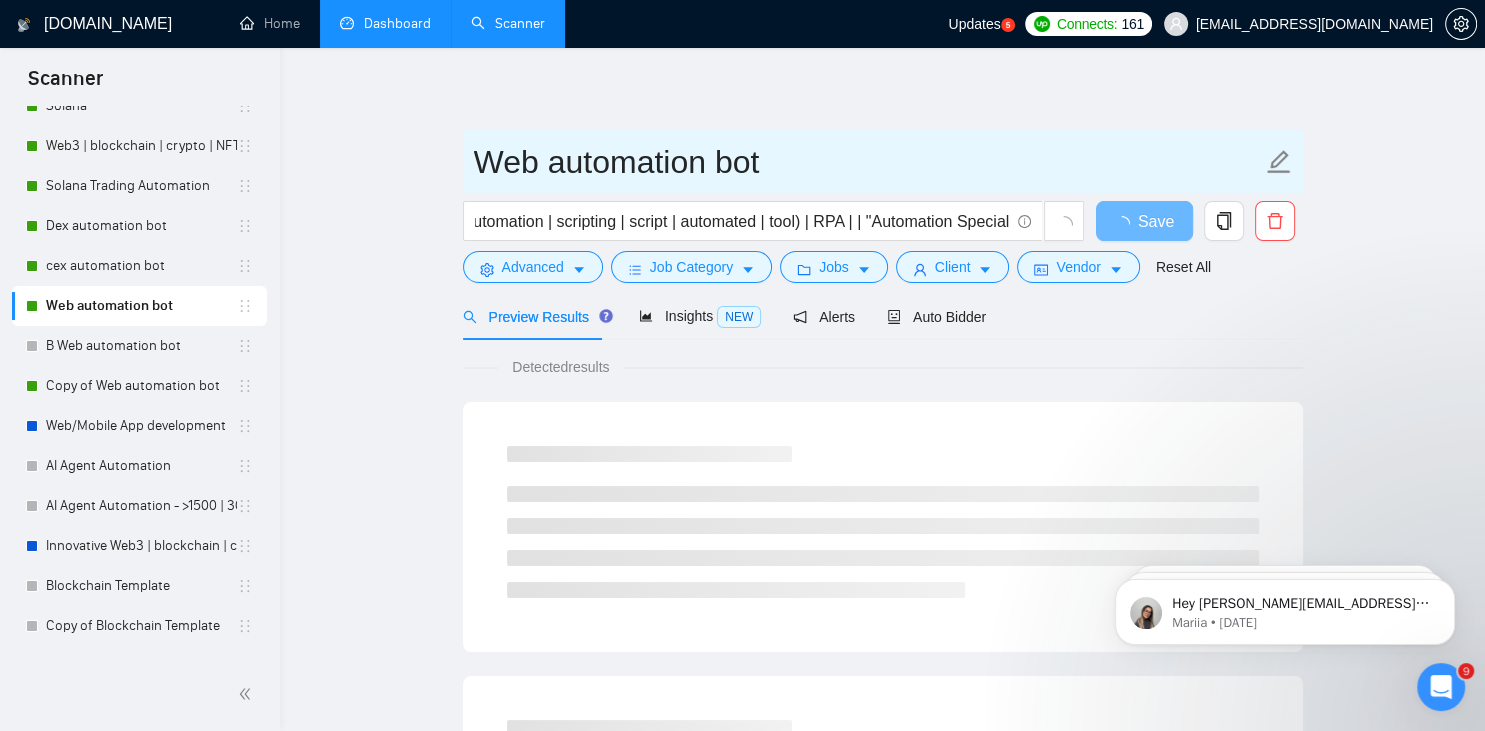 click on "Web automation bot" at bounding box center [868, 162] 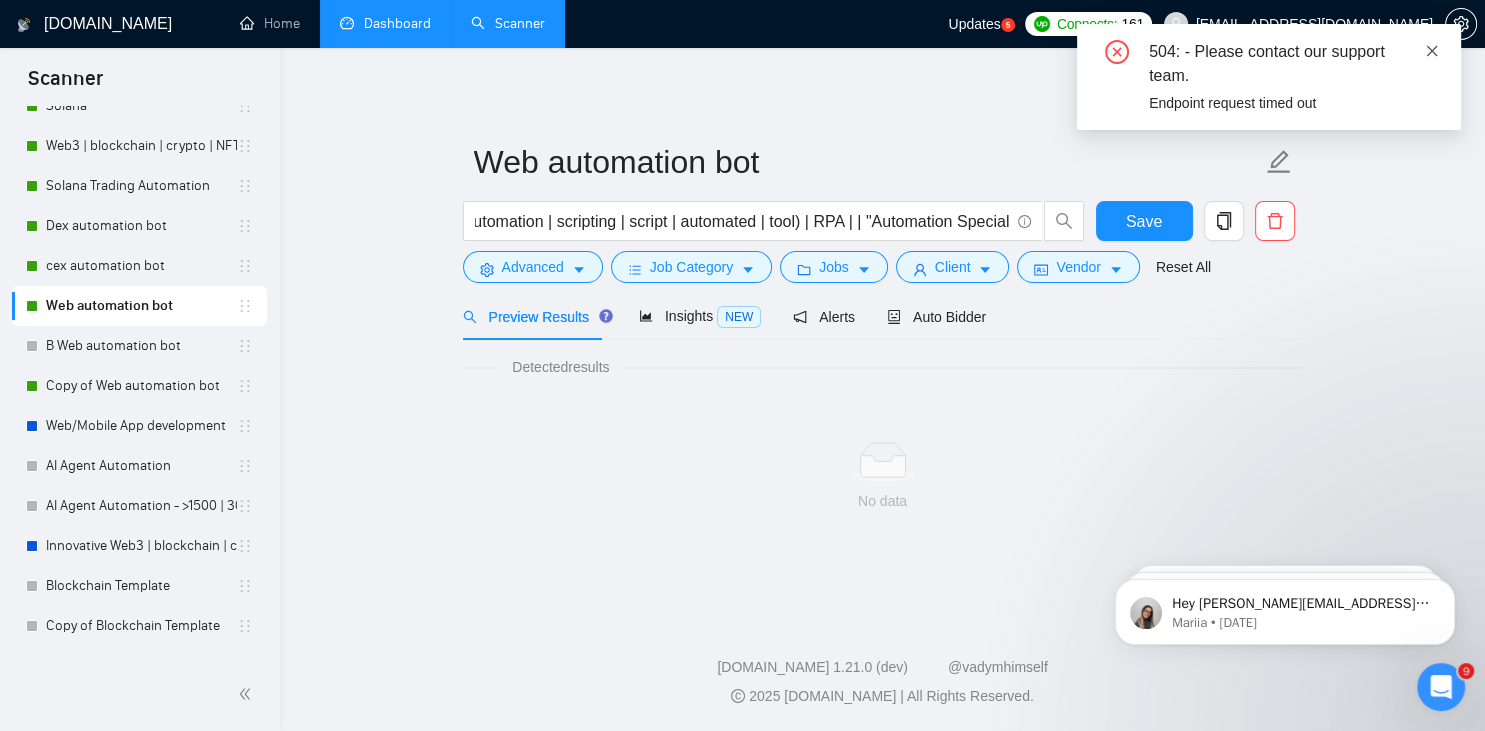 click 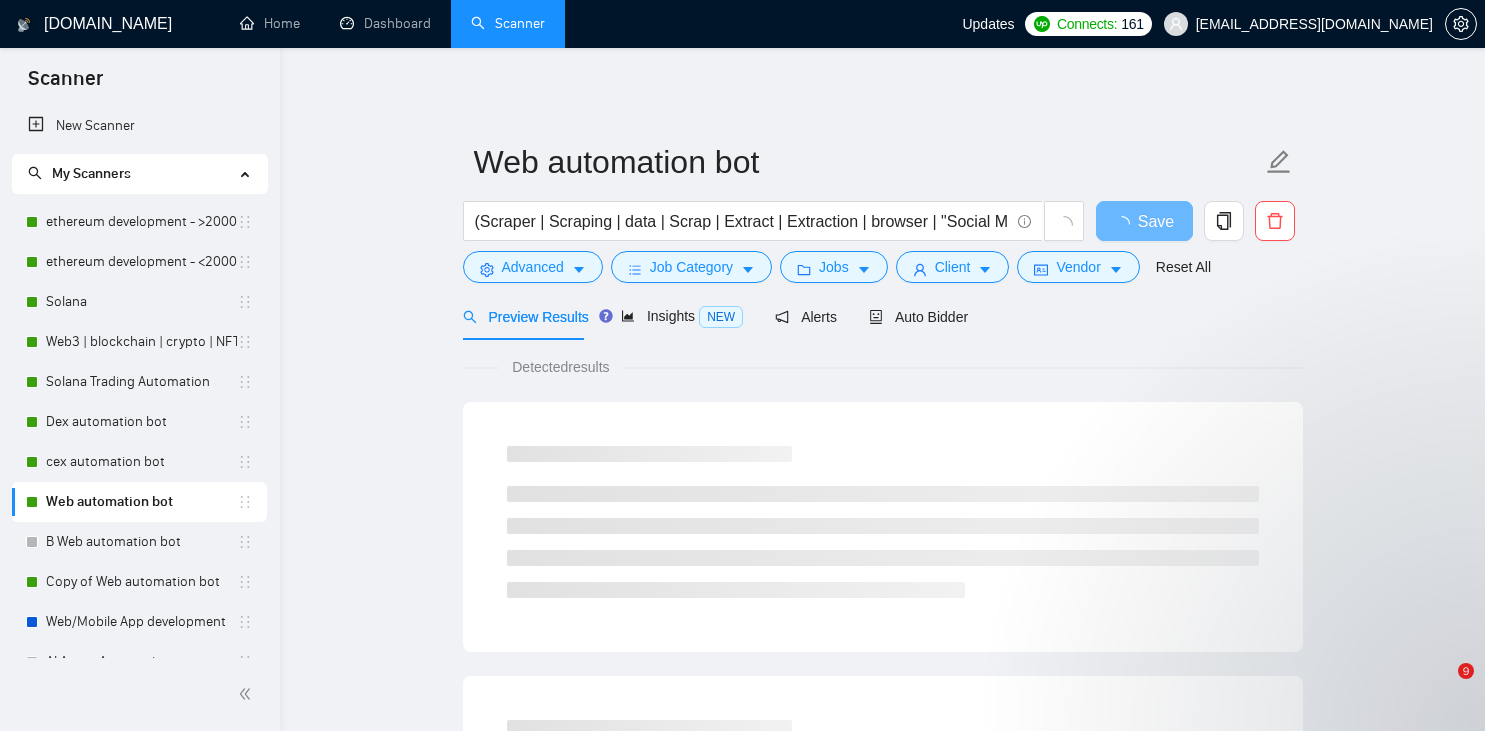 scroll, scrollTop: 0, scrollLeft: 0, axis: both 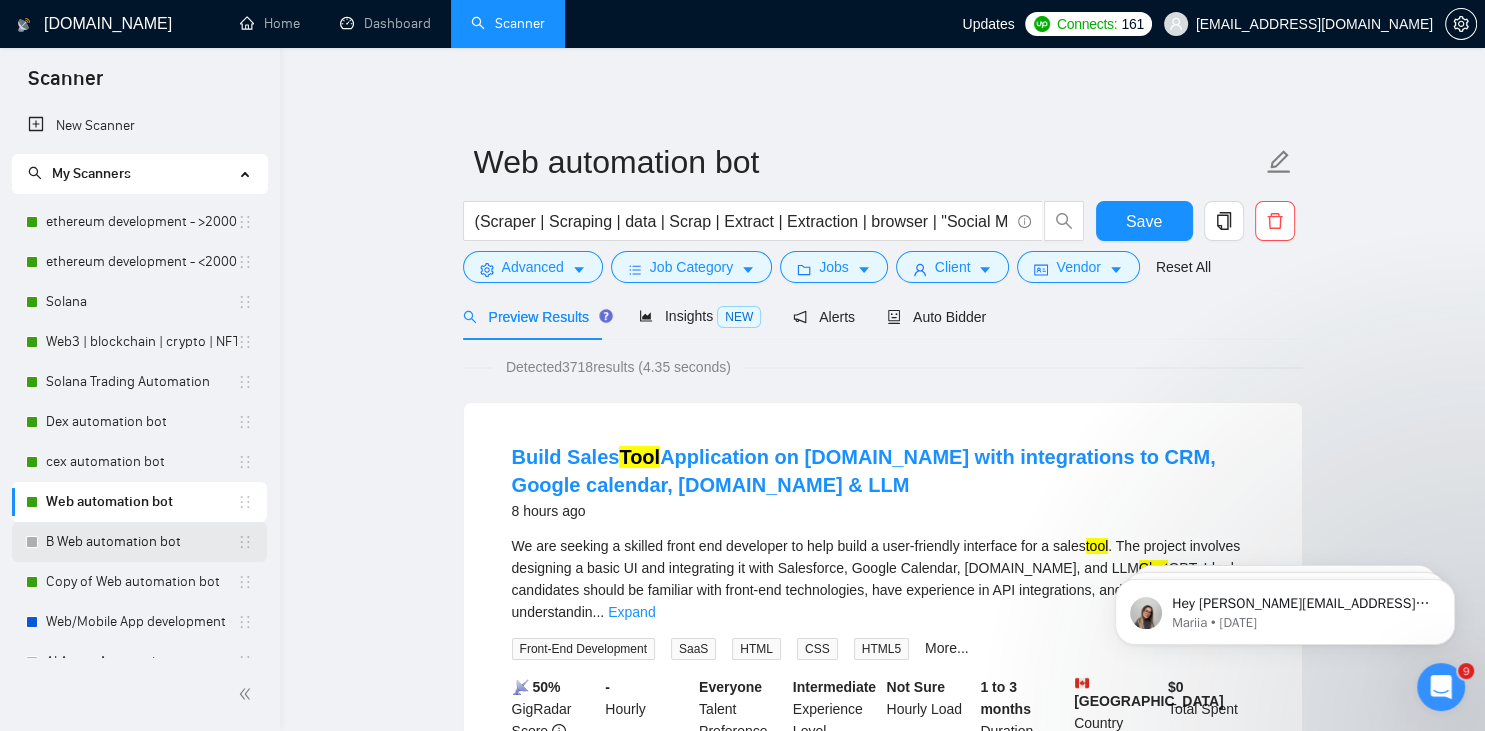 click on "B Web automation bot" at bounding box center (141, 542) 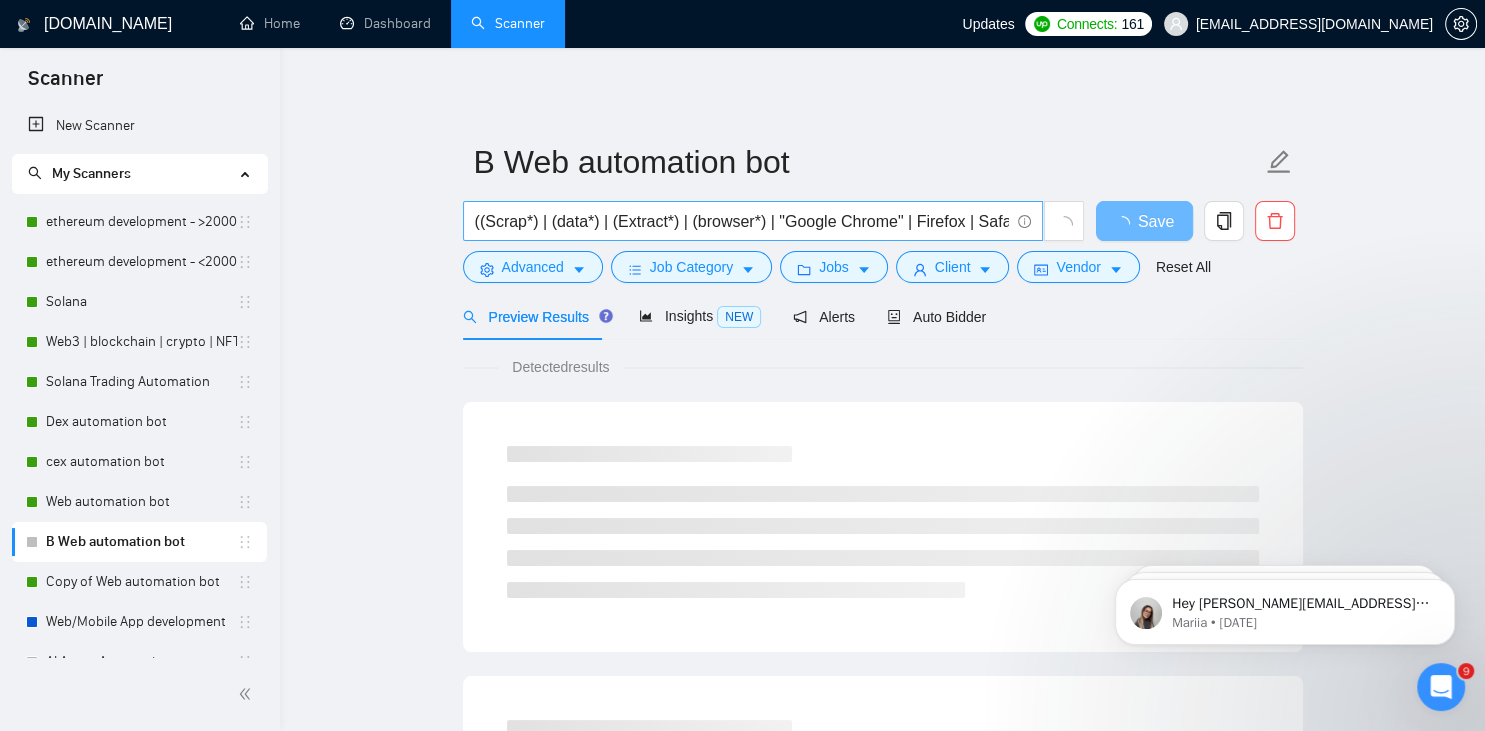 click on "((Scrap*) | (data*) | (Extract*) | (browser*) | "Google Chrome" | Firefox | Safari | "Social Media" | Checkout | (AI*) | "Artificial Intelligence" | (Chat*) | Discord | (Telegram*) | TG) ((bot*) | (chatbot*) | "chat bot" | (automat*) | (script*) | (tool*)) | RPA | "Automation Specialist"" at bounding box center (753, 221) 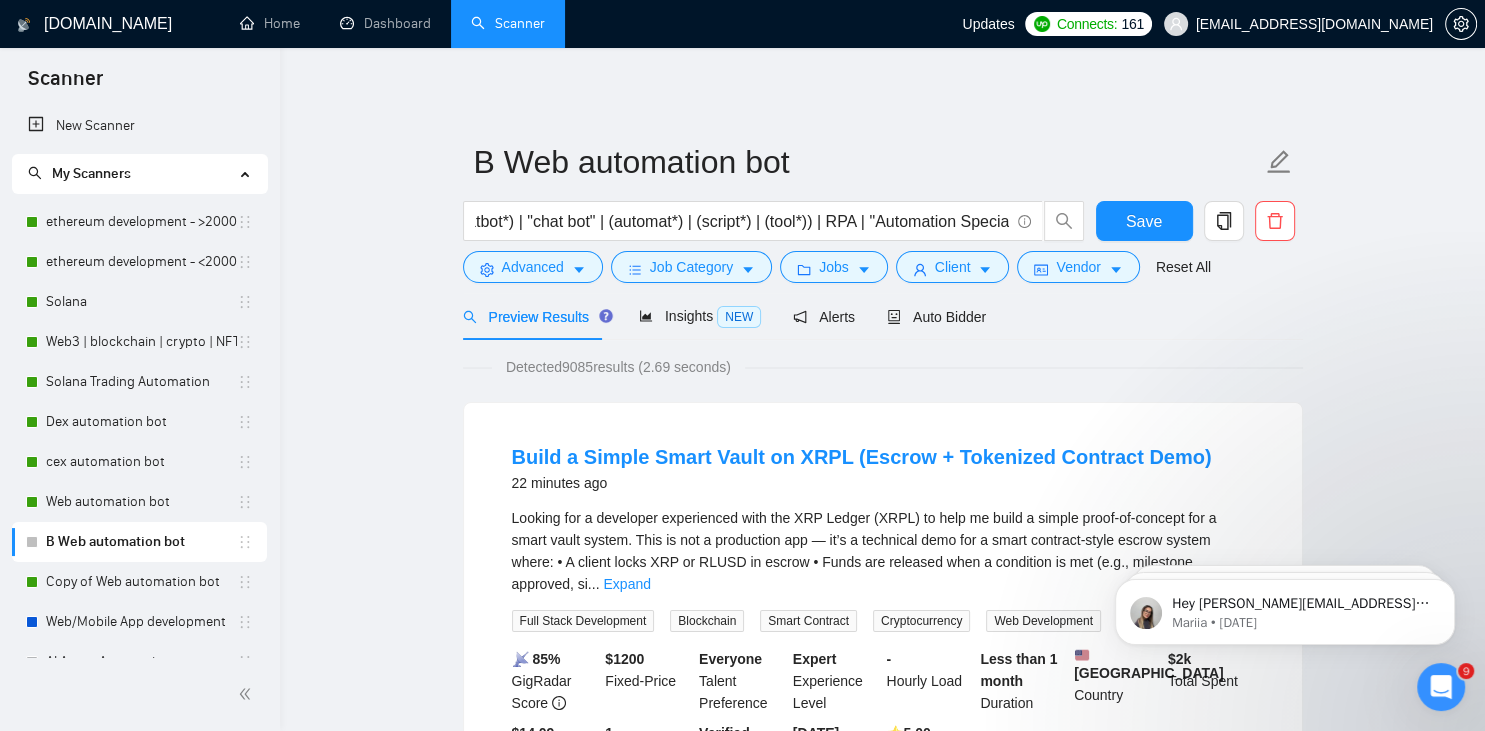 click on "B Web automation bot ((Scrap*) | (data*) | (Extract*) | (browser*) | "Google Chrome" | Firefox | Safari | "Social Media" | Checkout | (AI*) | "Artificial Intelligence" | (Chat*) | Discord | (Telegram*) | TG) ((bot*) | (chatbot*) | "chat bot" | (automat*) | (script*) | (tool*)) | RPA | "Automation Specialist" Save Advanced   Job Category   Jobs   Client   Vendor   Reset All Preview Results Insights NEW Alerts Auto Bidder Detected   9085  results   (2.69 seconds) Build a Simple Smart Vault on XRPL (Escrow + Tokenized Contract Demo) 22 minutes ago Looking for a developer experienced with the XRP Ledger (XRPL) to help me build a simple proof-of-concept for a smart vault system.
This is not a production app — it’s a technical demo for a smart contract-style escrow system where:
•	A client locks XRP or RLUSD in escrow
•	Funds are released when a condition is met (e.g., milestone approved, si ... Expand Full Stack Development Blockchain Smart Contract Cryptocurrency Web Development More... 📡   85%   $" at bounding box center (882, 2478) 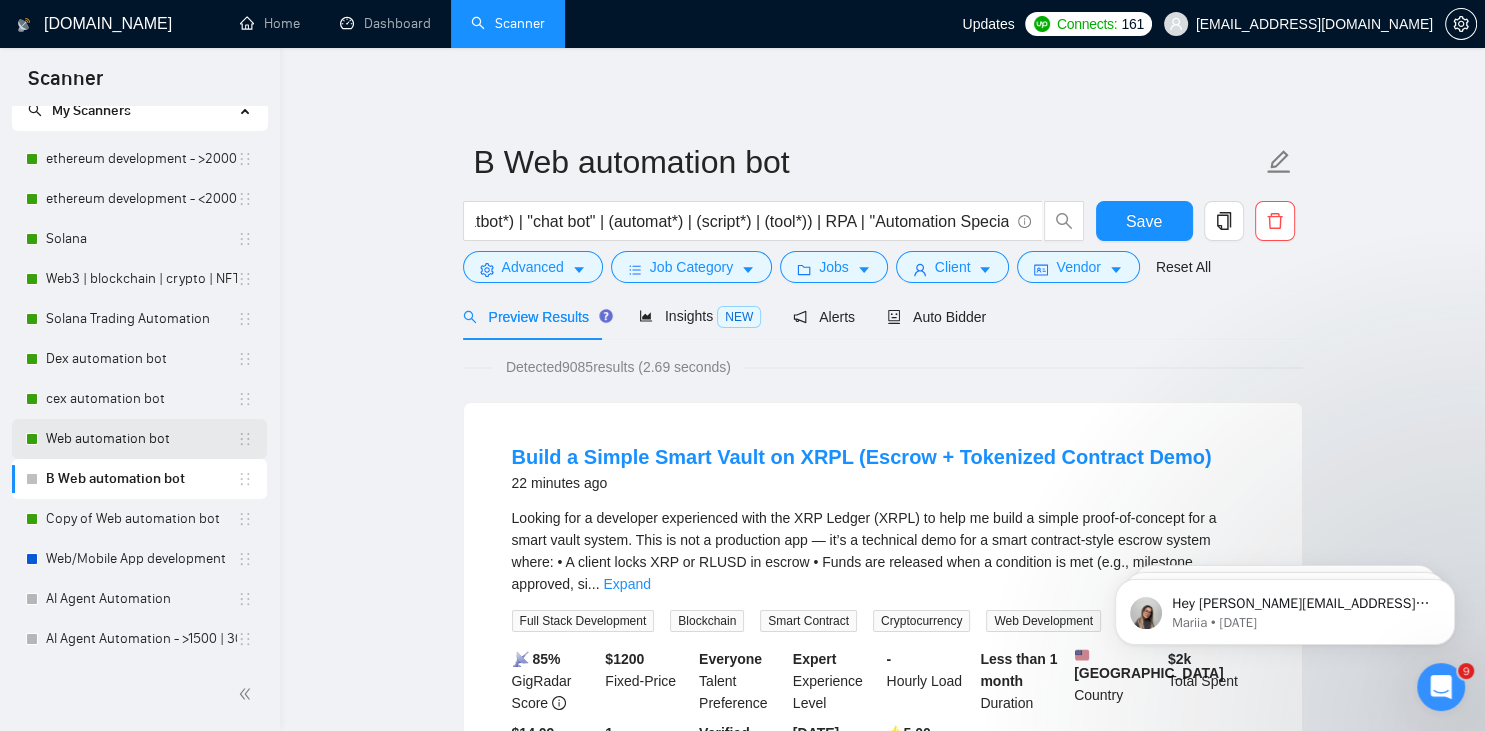 scroll, scrollTop: 69, scrollLeft: 0, axis: vertical 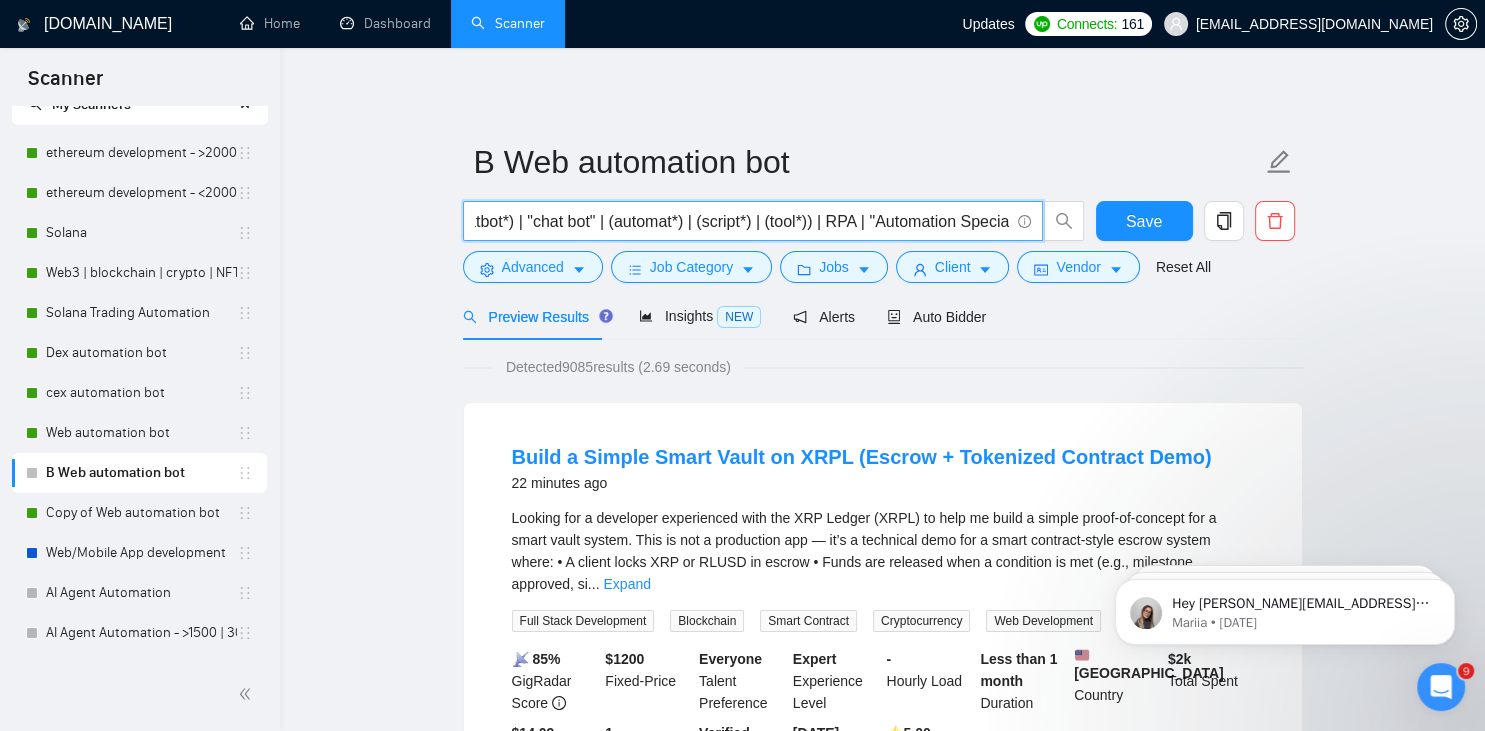click on "((Scrap*) | (data*) | (Extract*) | (browser*) | "Google Chrome" | Firefox | Safari | "Social Media" | Checkout | (AI*) | "Artificial Intelligence" | (Chat*) | Discord | (Telegram*) | TG) ((bot*) | (chatbot*) | "chat bot" | (automat*) | (script*) | (tool*)) | RPA | "Automation Specialist"" at bounding box center [742, 221] 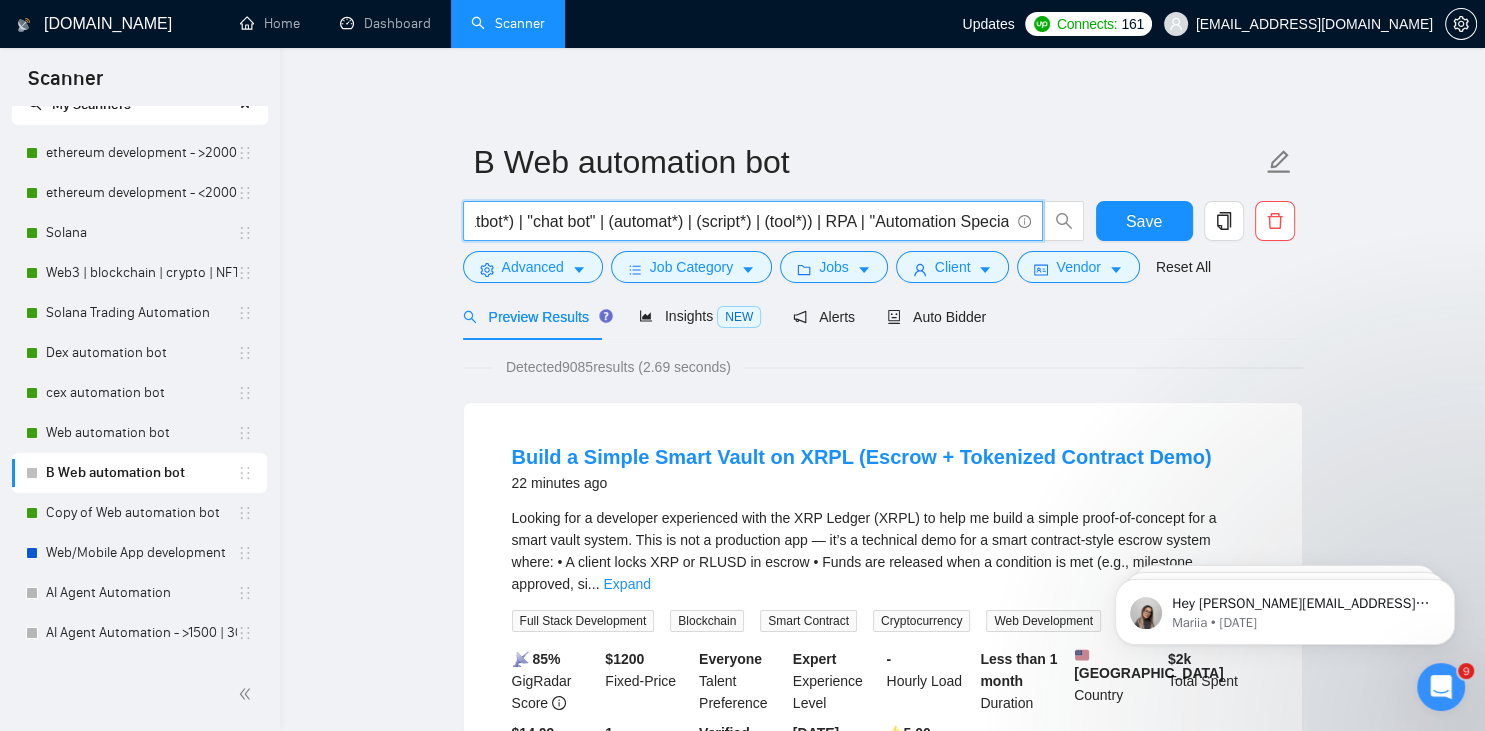 click on "((Scrap*) | (data*) | (Extract*) | (browser*) | "Google Chrome" | Firefox | Safari | "Social Media" | Checkout | (AI*) | "Artificial Intelligence" | (Chat*) | Discord | (Telegram*) | TG) ((bot*) | (chatbot*) | "chat bot" | (automat*) | (script*) | (tool*)) | RPA | "Automation Specialist"" at bounding box center (742, 221) 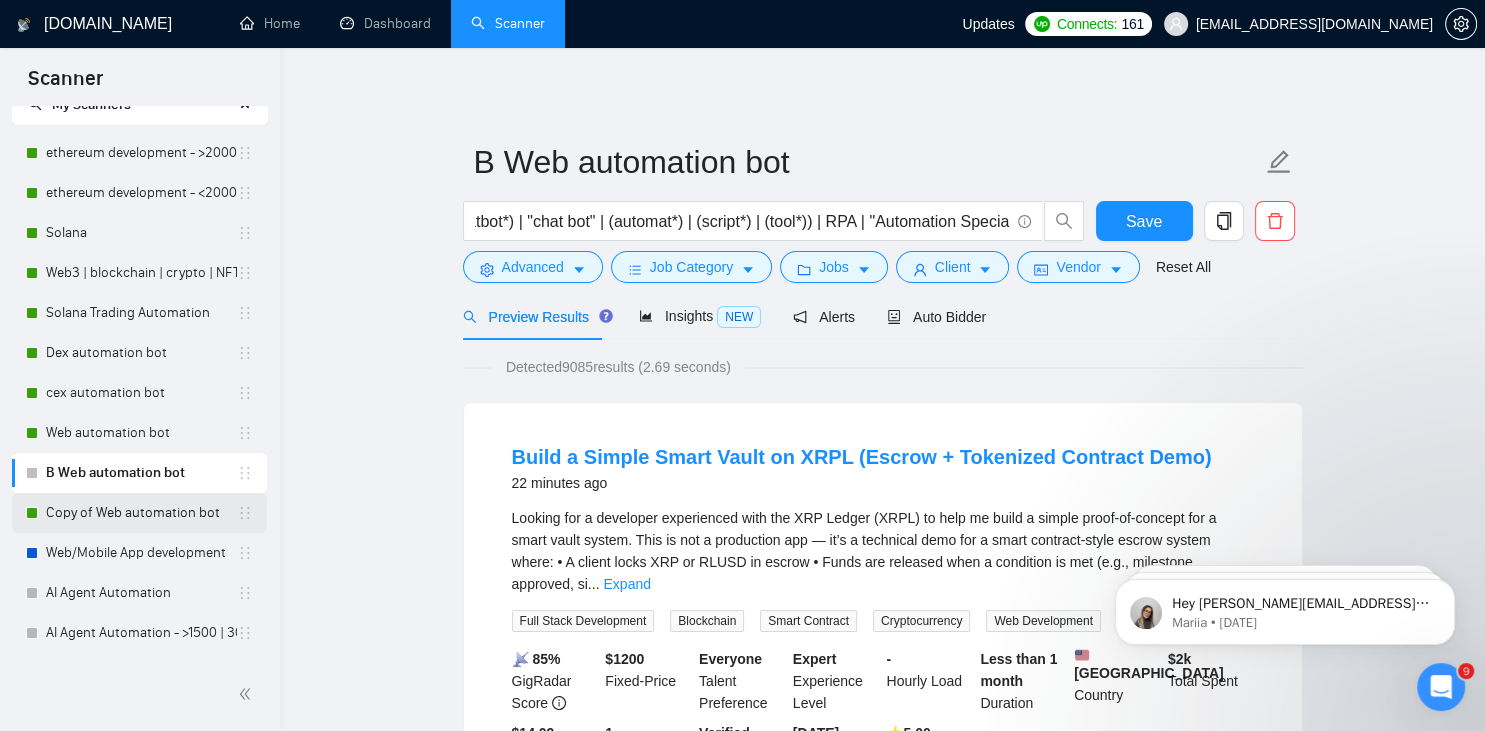 click on "Copy of Web automation bot" at bounding box center (141, 513) 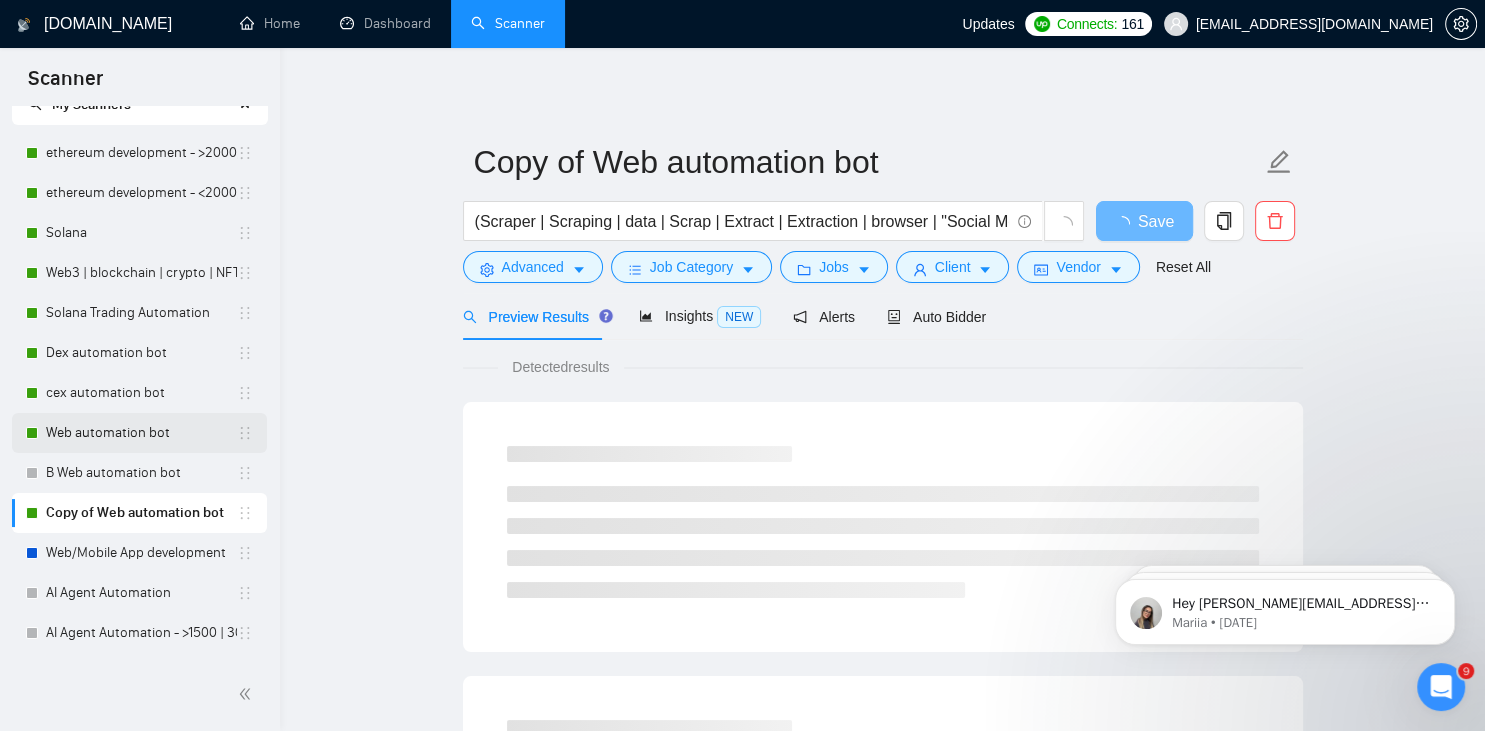 click on "Web automation bot" at bounding box center [141, 433] 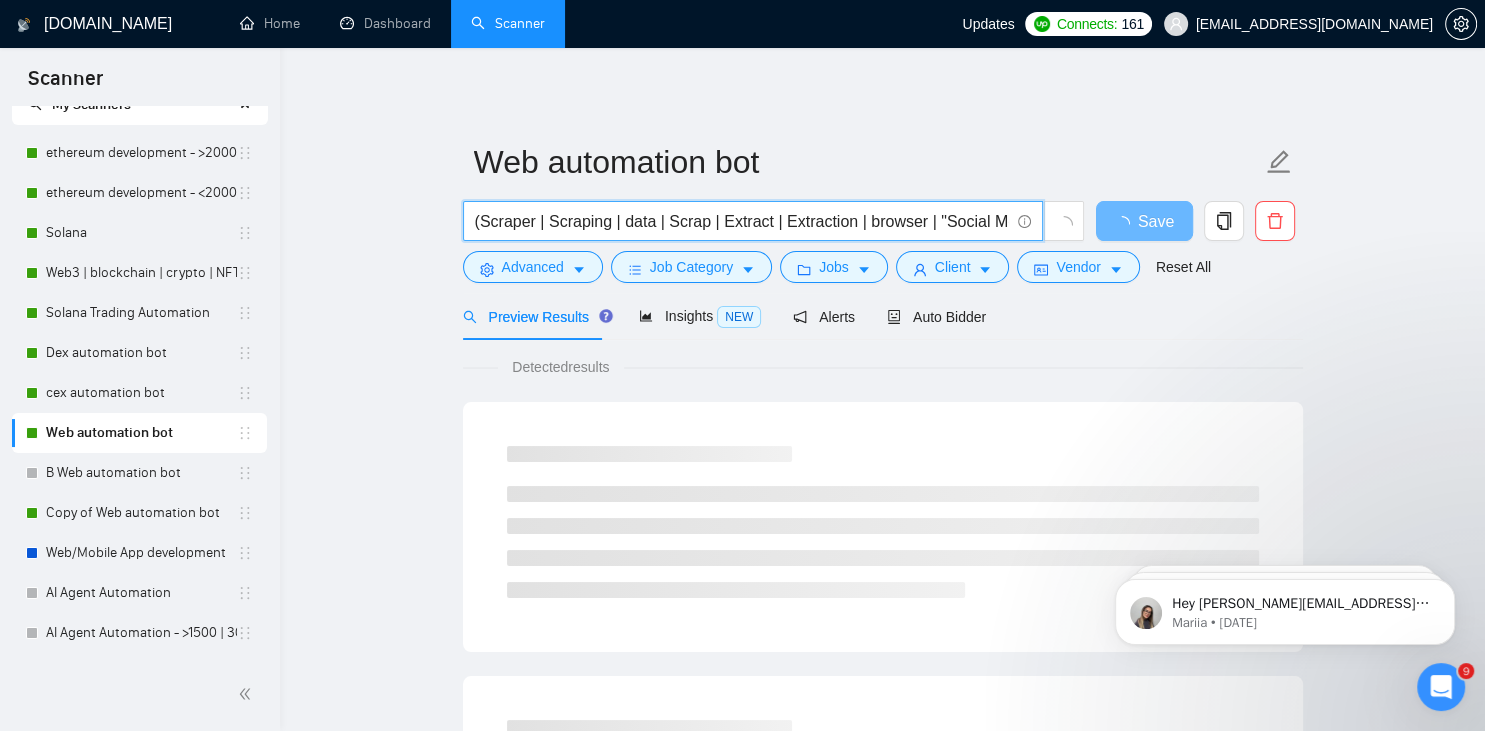 click on "(Scraper | Scraping | data | Scrap | Extract | Extraction | browser | "Social Media" | Checkout | Chat | Discord | Telegram | TG) (bot | chatbot | automation | scripting | script | automated | tool) | RPA | | "Automation Specialist"" at bounding box center [742, 221] 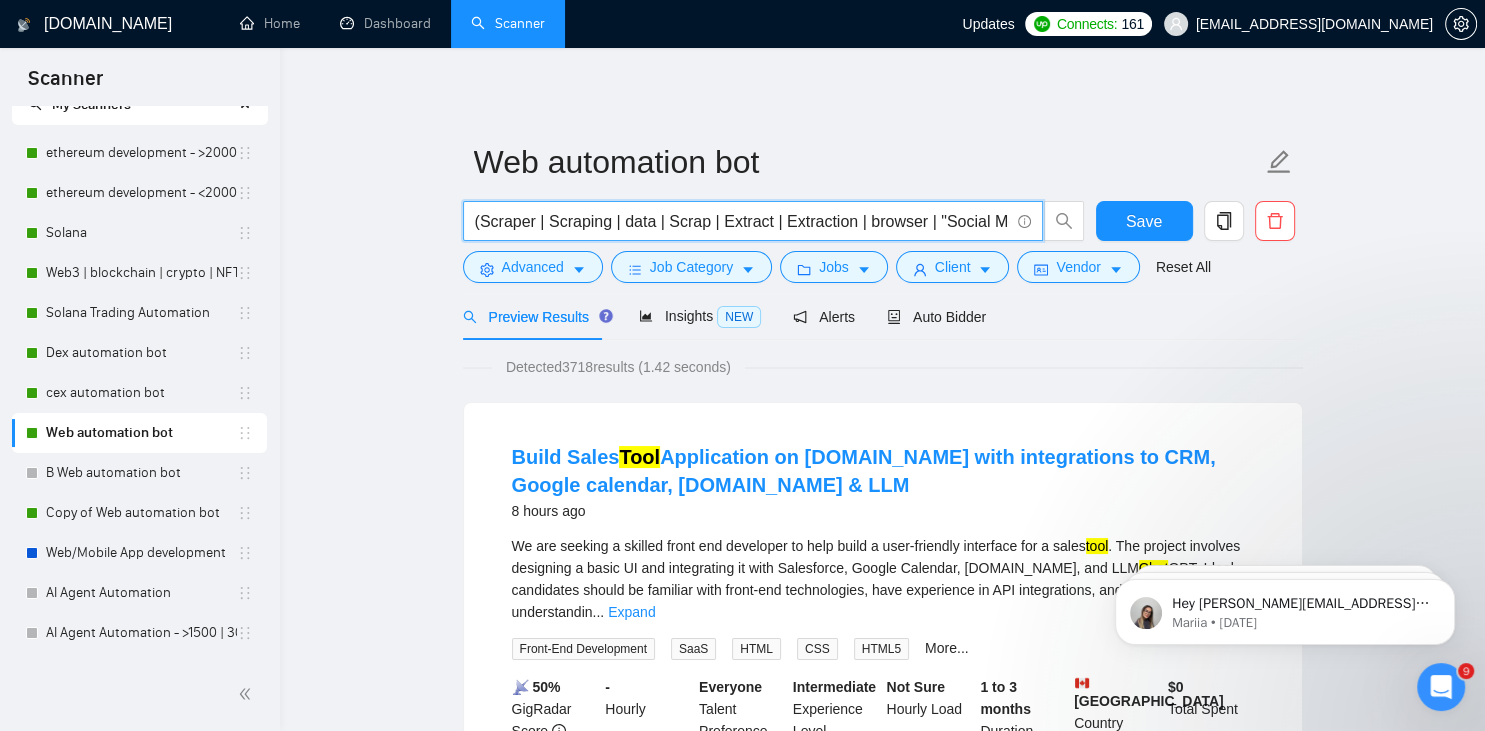 click on "(Scraper | Scraping | data | Scrap | Extract | Extraction | browser | "Social Media" | Checkout | Chat | Discord | Telegram | TG) (bot | chatbot | automation | scripting | script | automated | tool) | RPA | | "Automation Specialist"" at bounding box center (742, 221) 